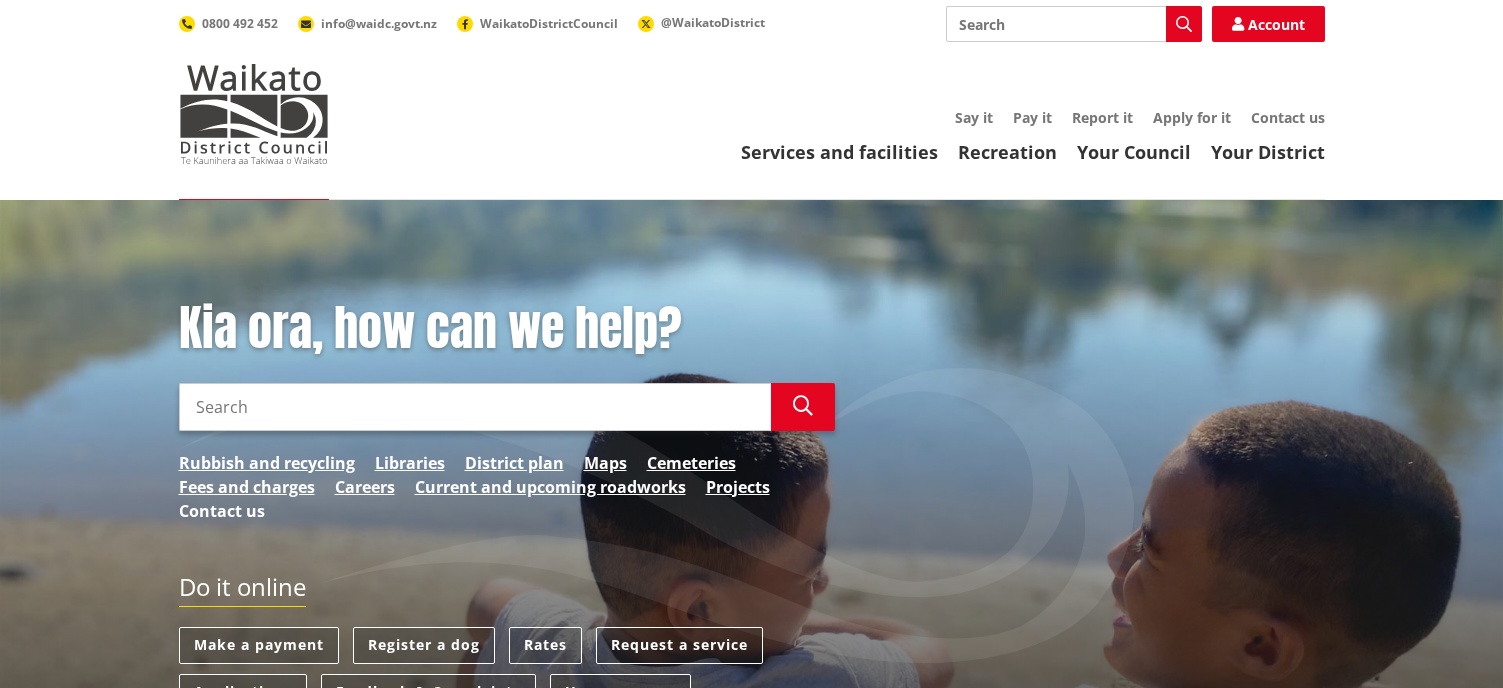 scroll, scrollTop: 0, scrollLeft: 0, axis: both 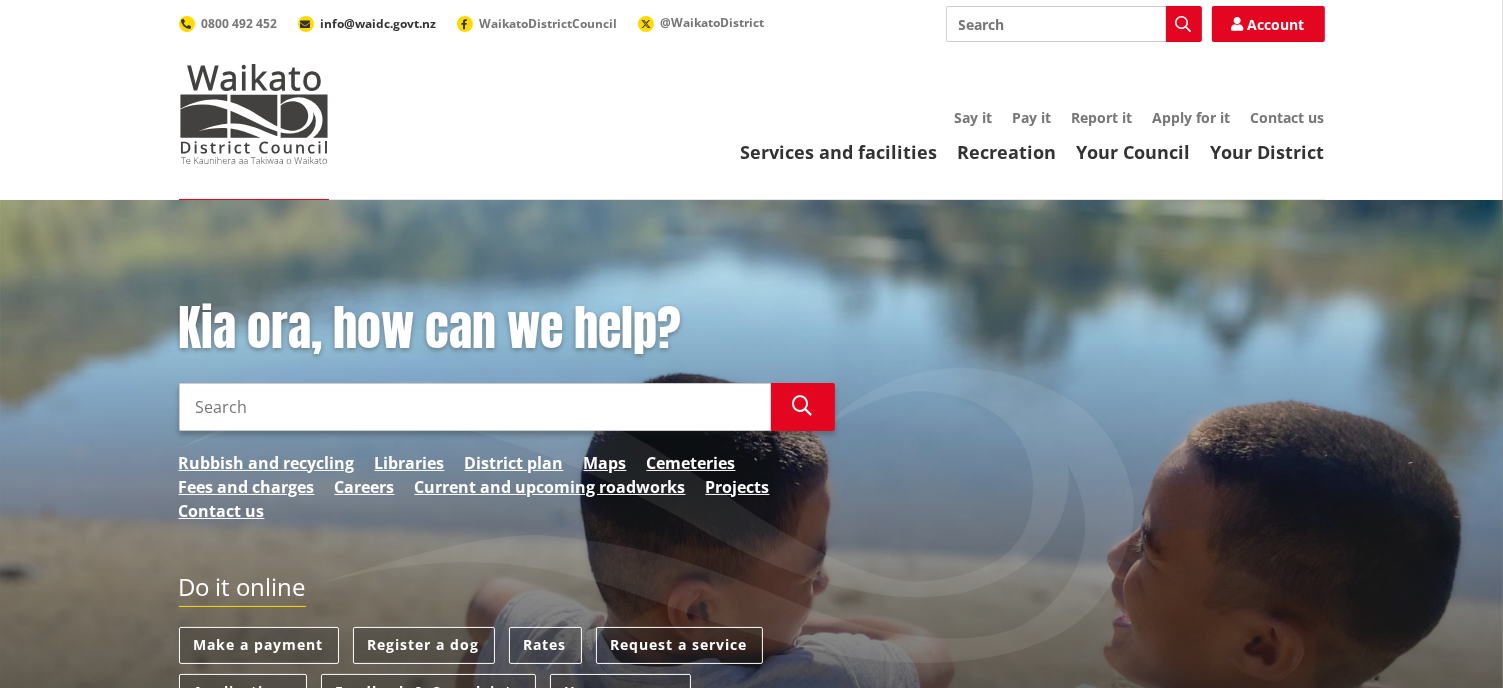 click on "info@waidc.govt.nz" at bounding box center (379, 23) 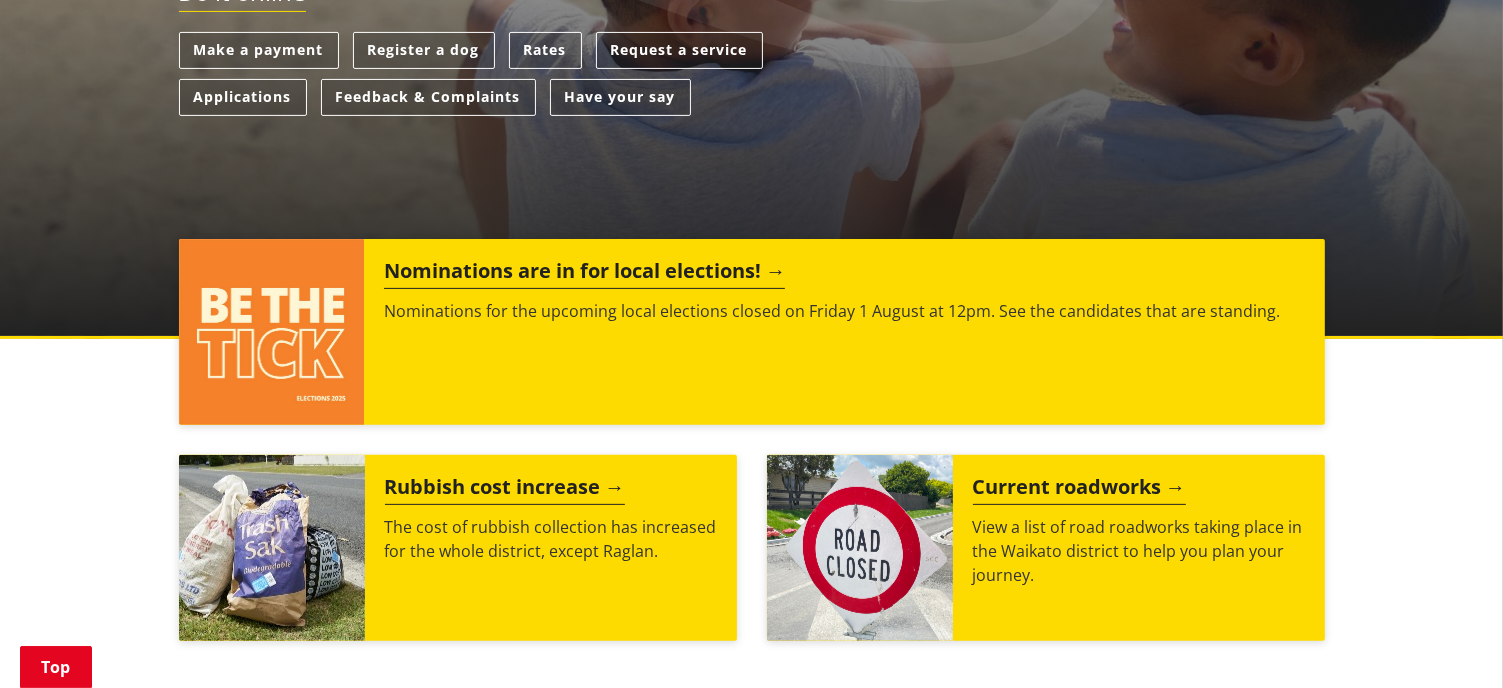 scroll, scrollTop: 614, scrollLeft: 0, axis: vertical 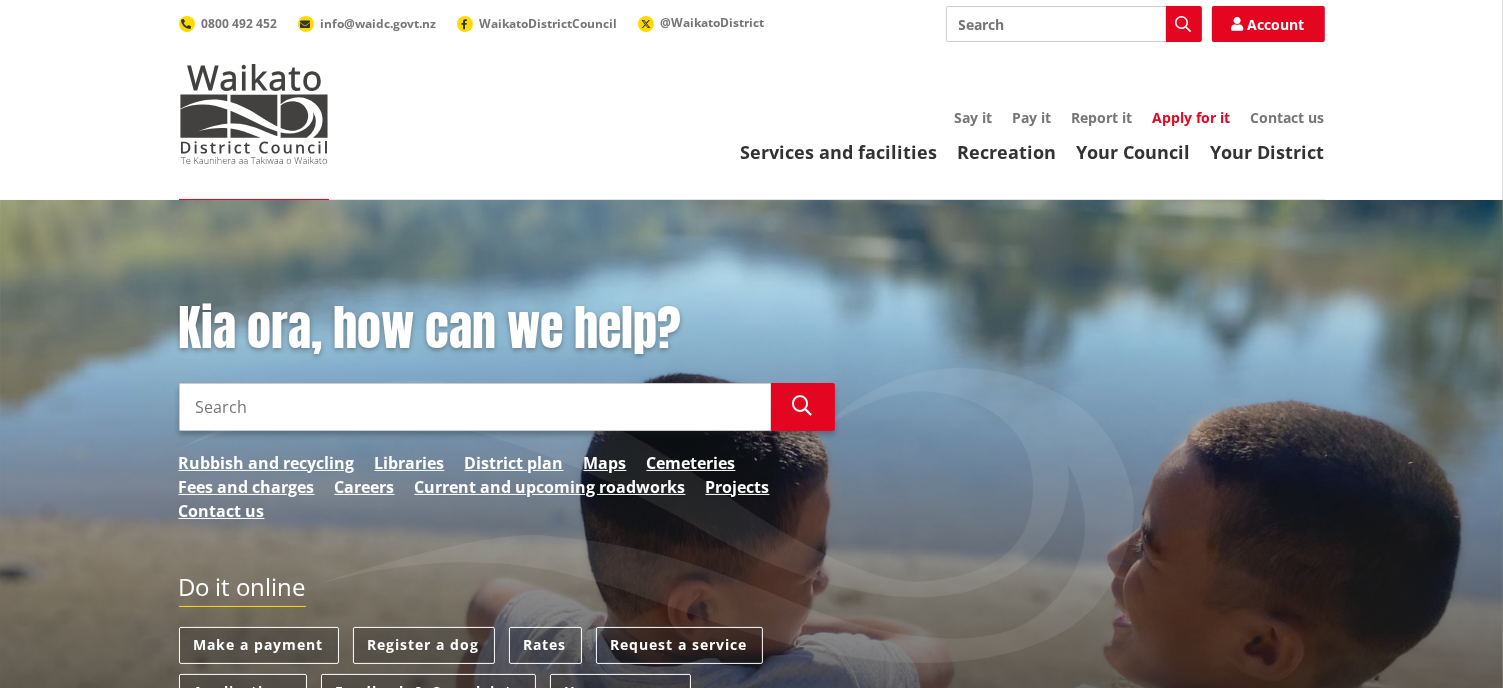 click on "Apply for it" at bounding box center (1192, 117) 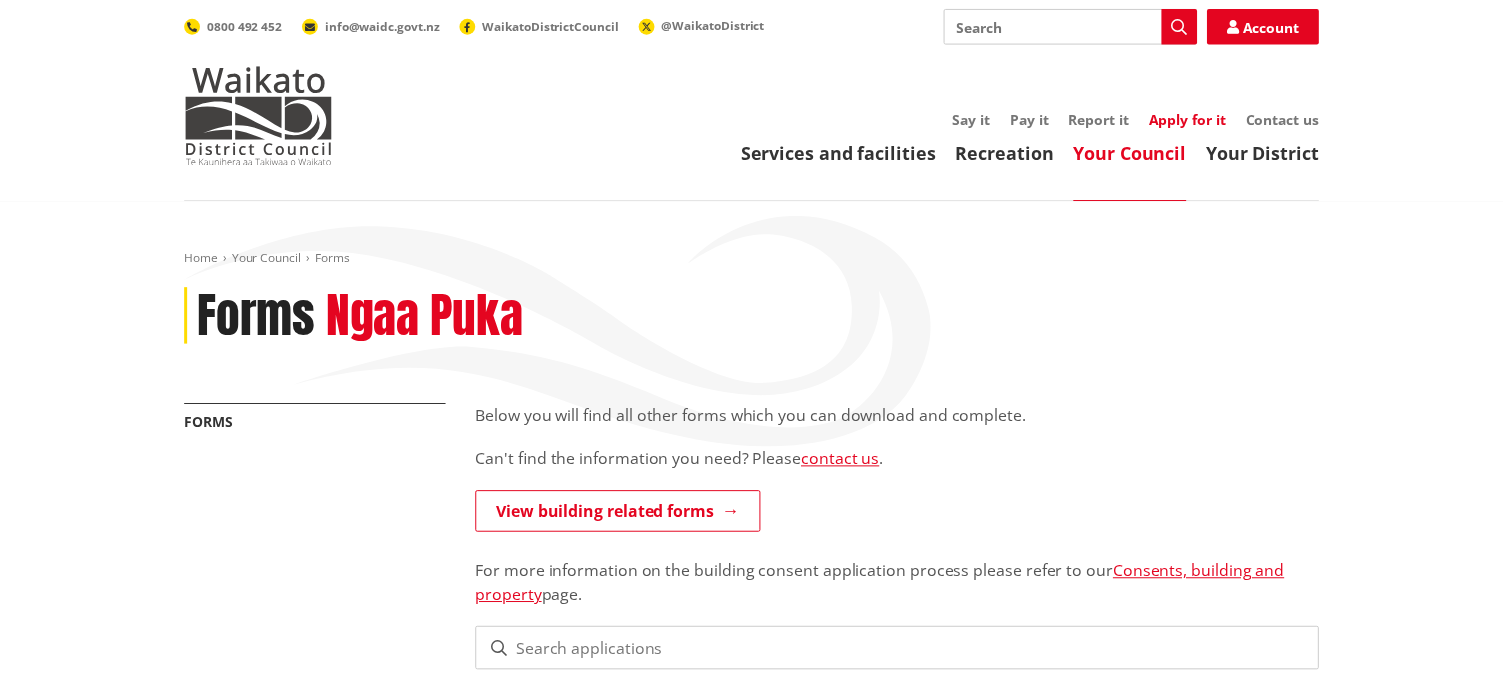 scroll, scrollTop: 0, scrollLeft: 0, axis: both 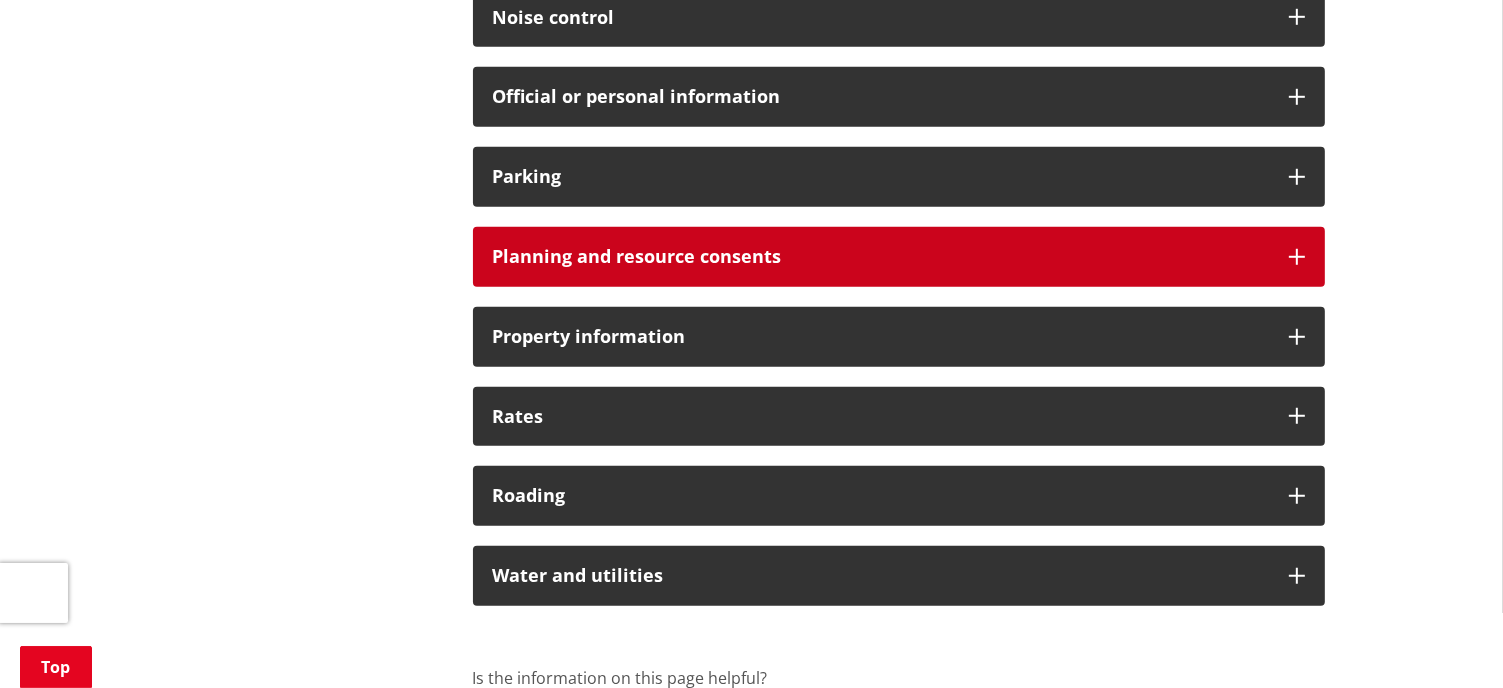 click on "Planning and resource consents" at bounding box center [899, 257] 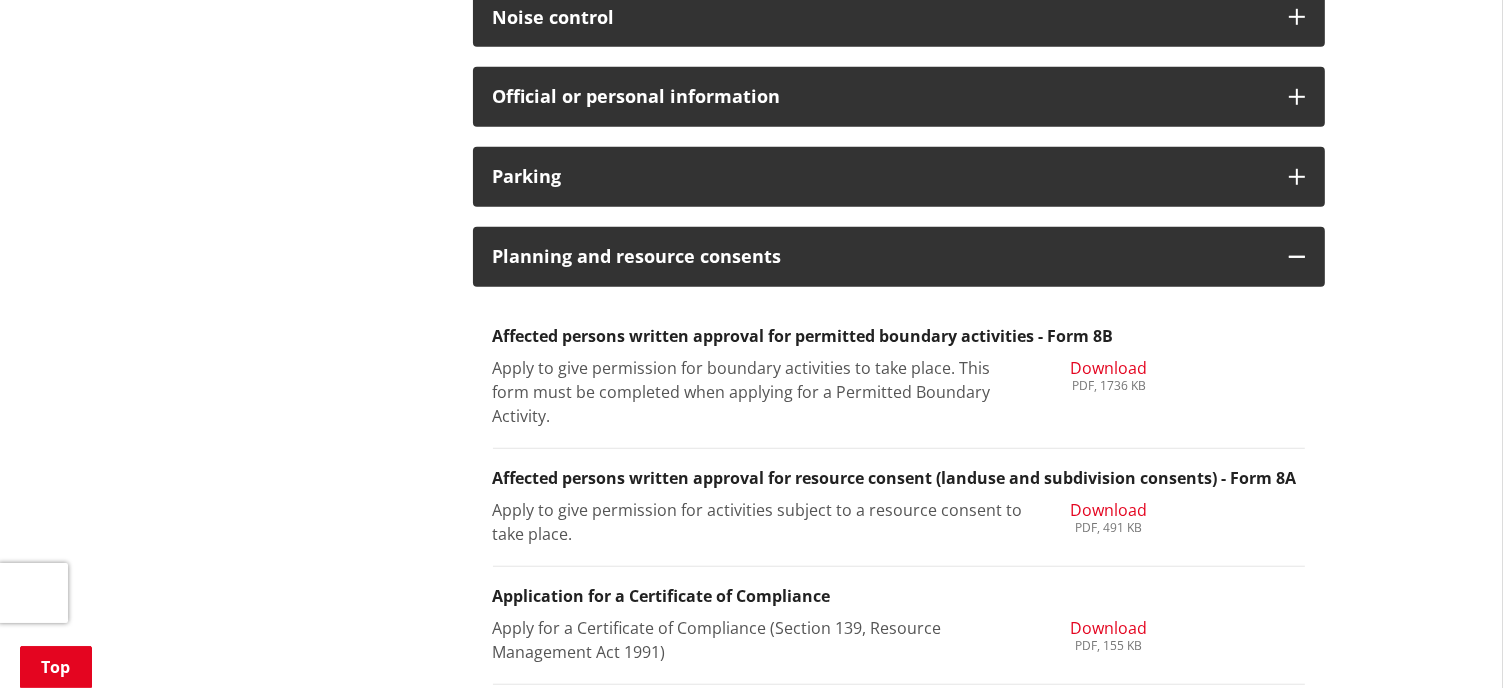 click on "Download" at bounding box center [1108, 368] 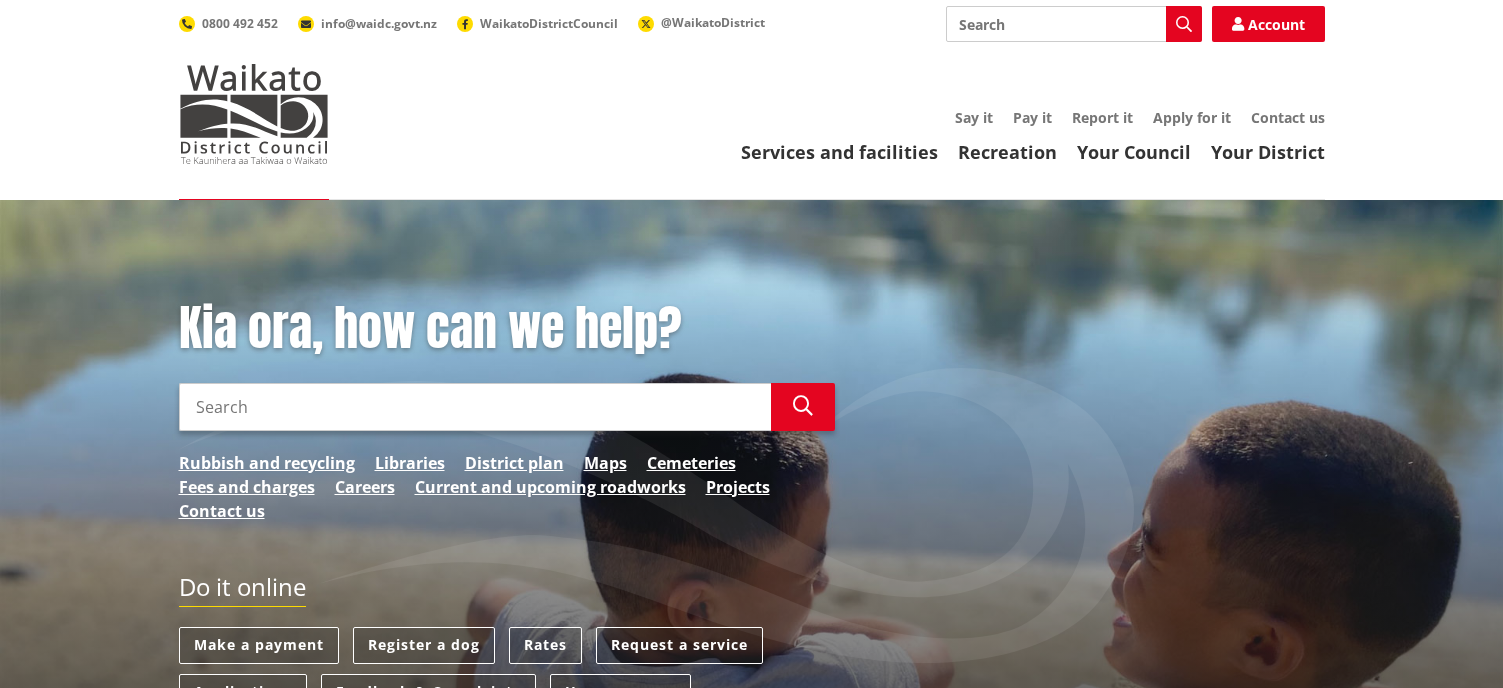 scroll, scrollTop: 0, scrollLeft: 0, axis: both 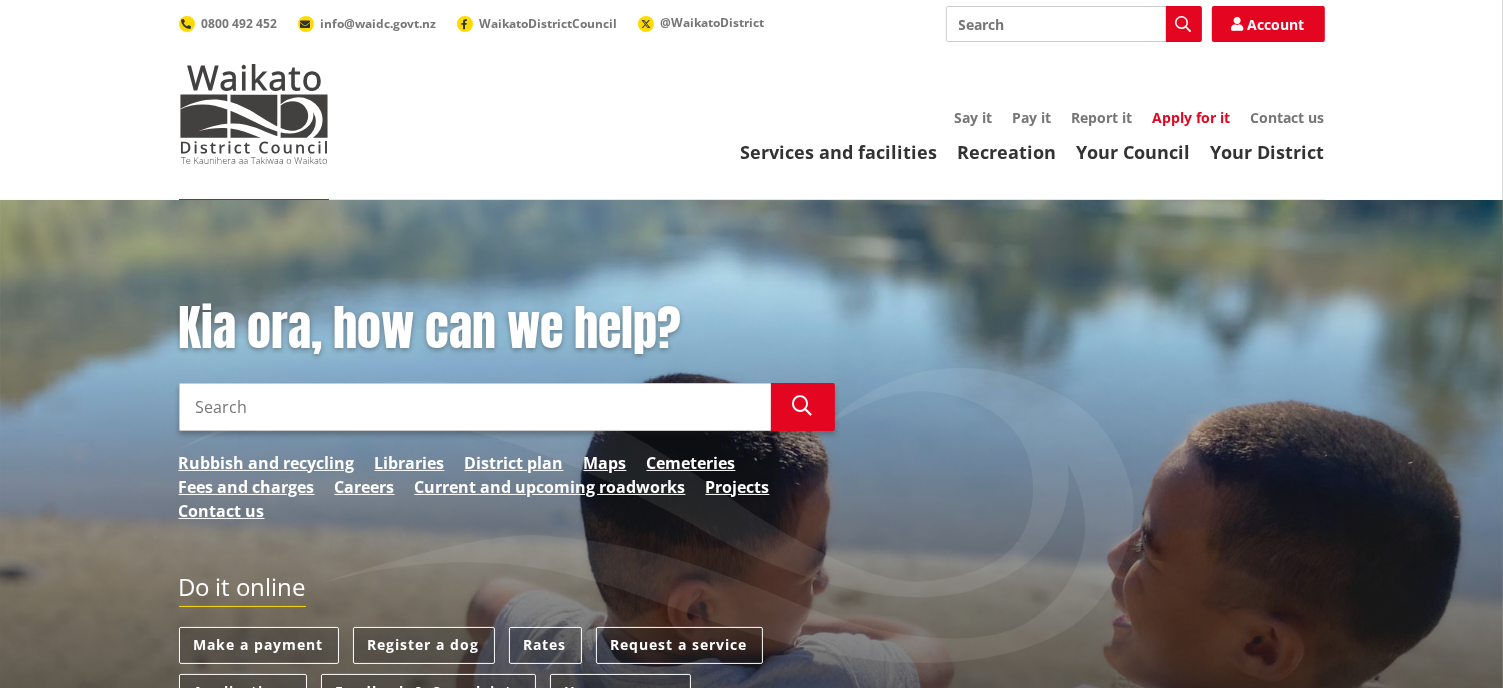 click on "Apply for it" at bounding box center [1192, 117] 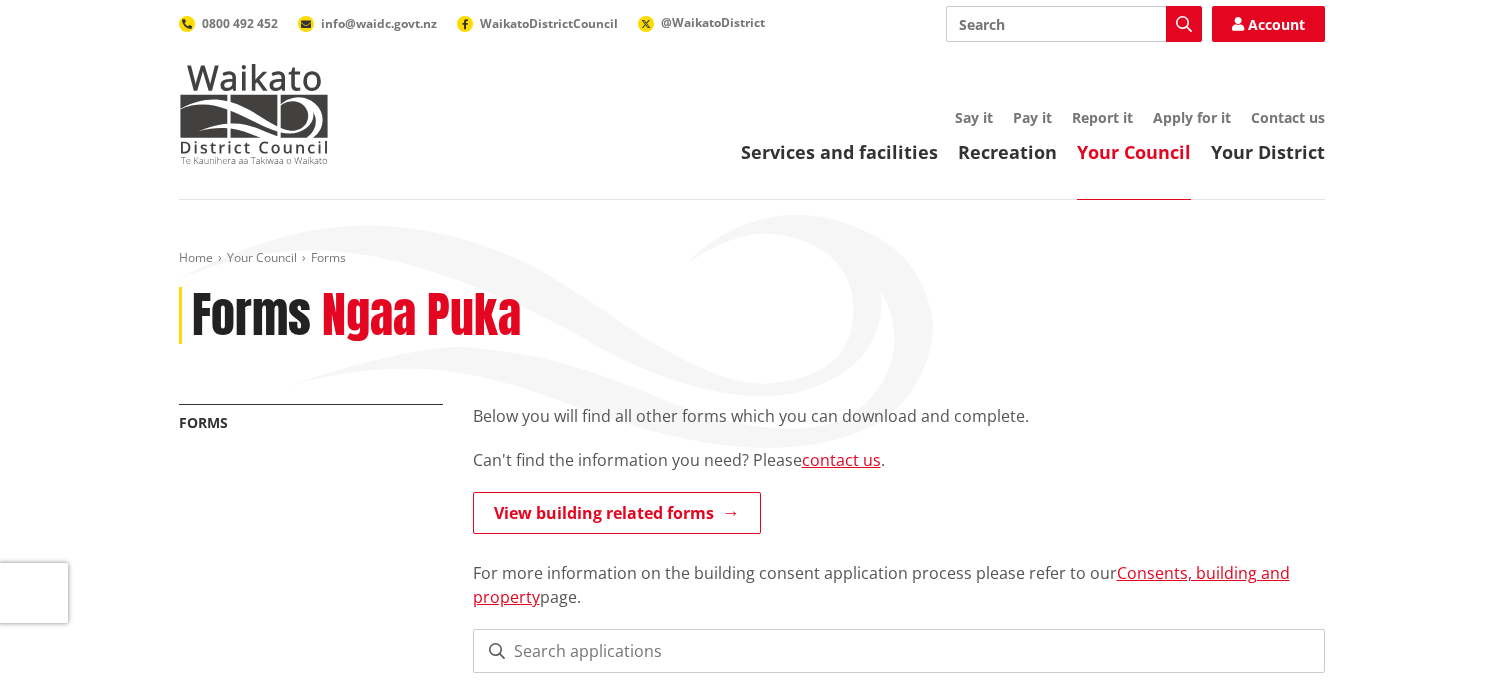 scroll, scrollTop: 0, scrollLeft: 0, axis: both 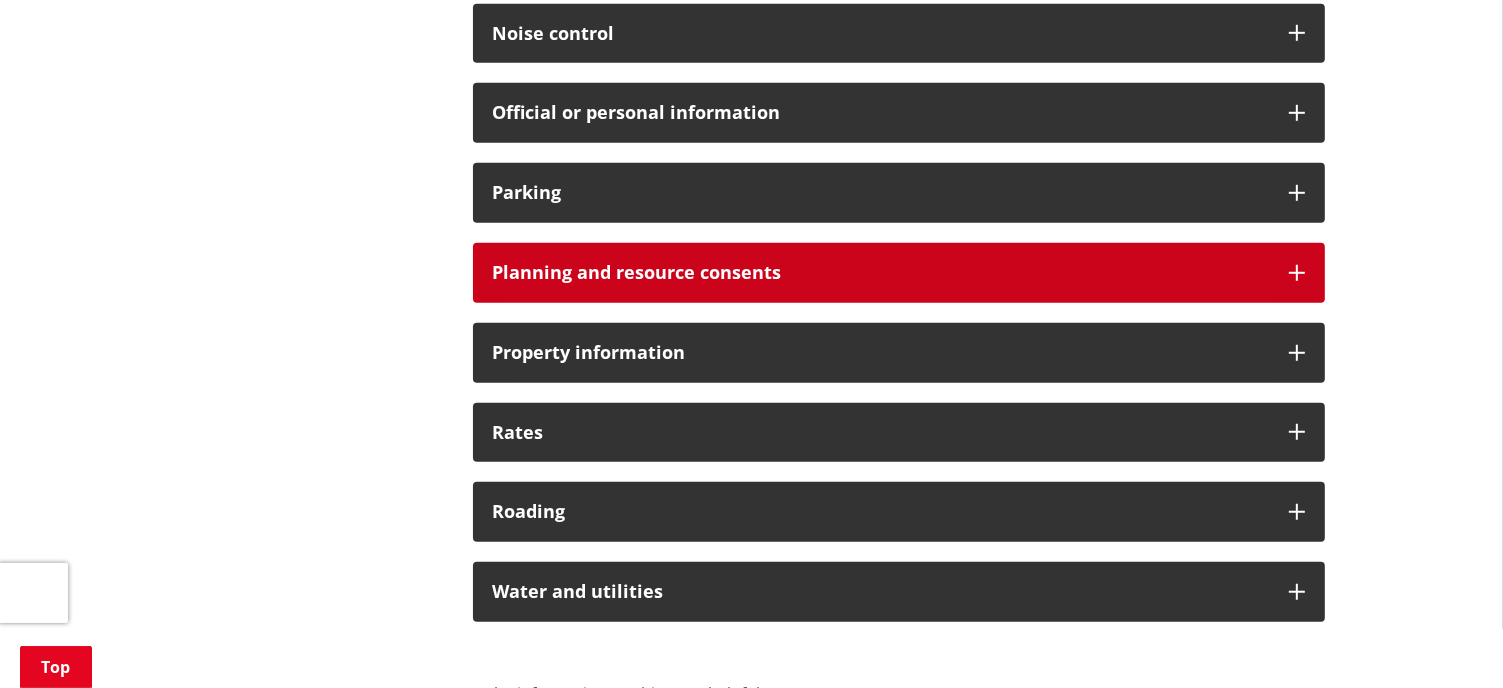 click on "Planning and resource consents" at bounding box center (881, 273) 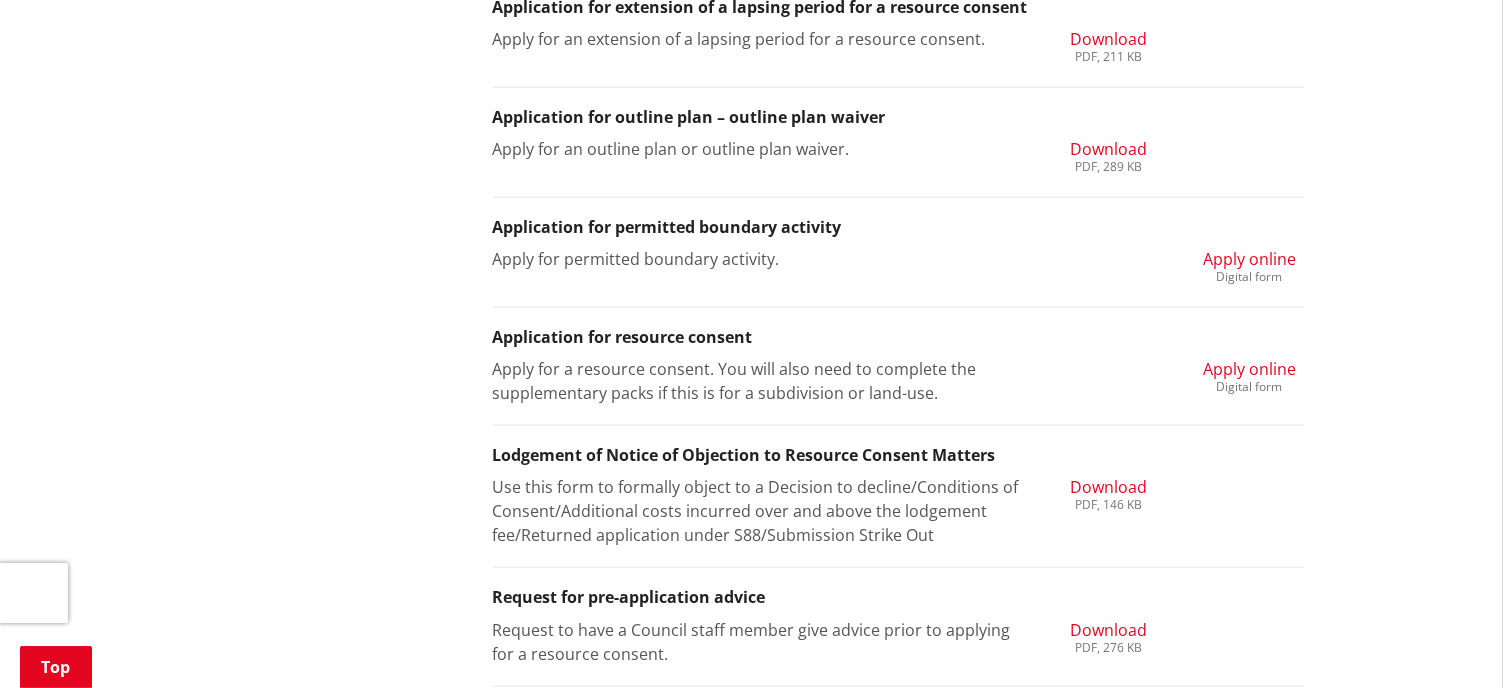 scroll, scrollTop: 2243, scrollLeft: 0, axis: vertical 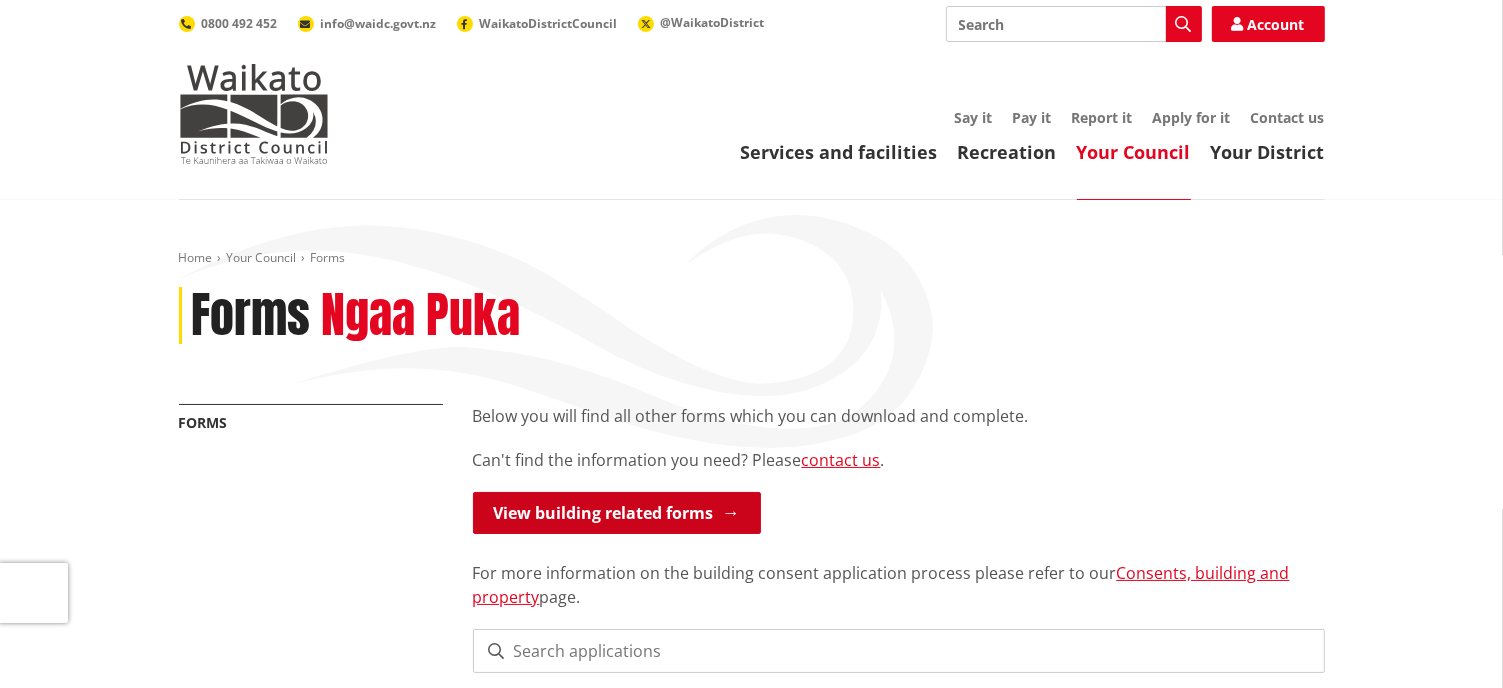 click on "View building related forms" at bounding box center (617, 513) 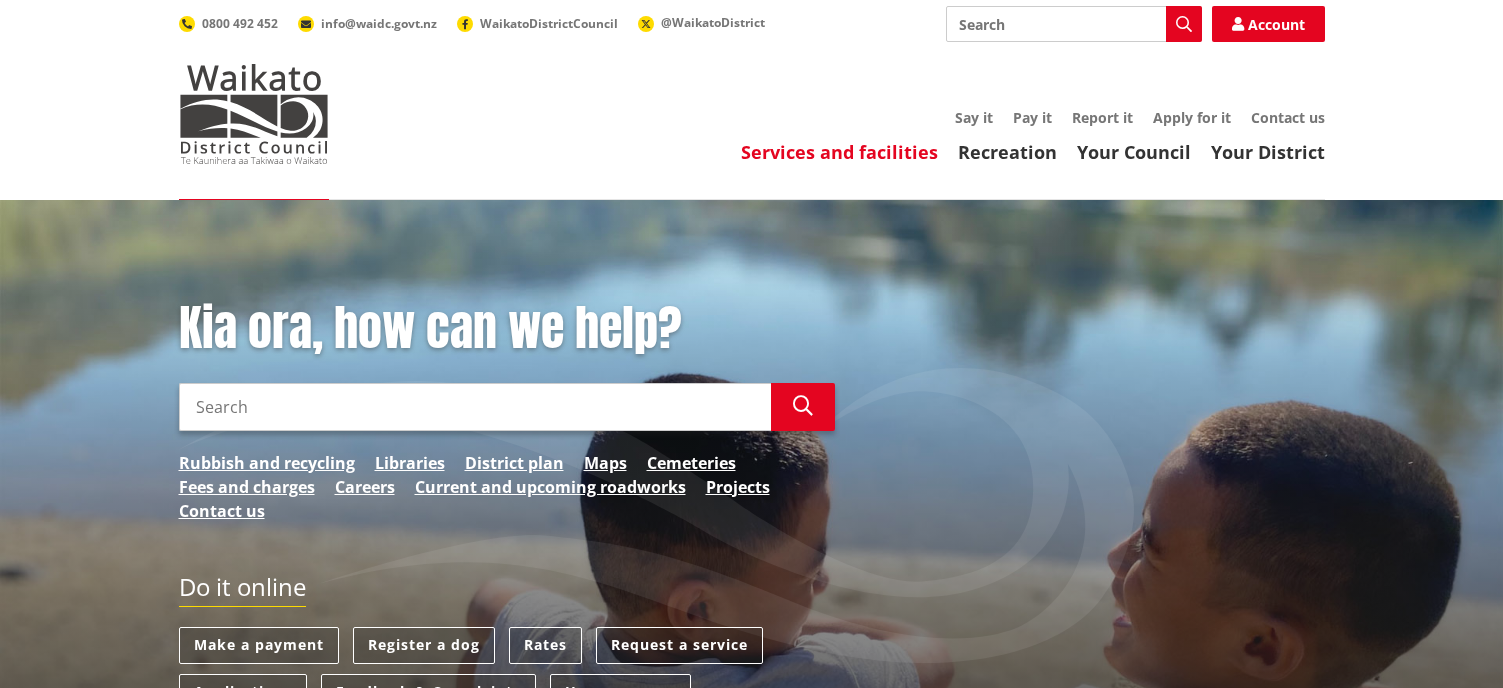 scroll, scrollTop: 0, scrollLeft: 0, axis: both 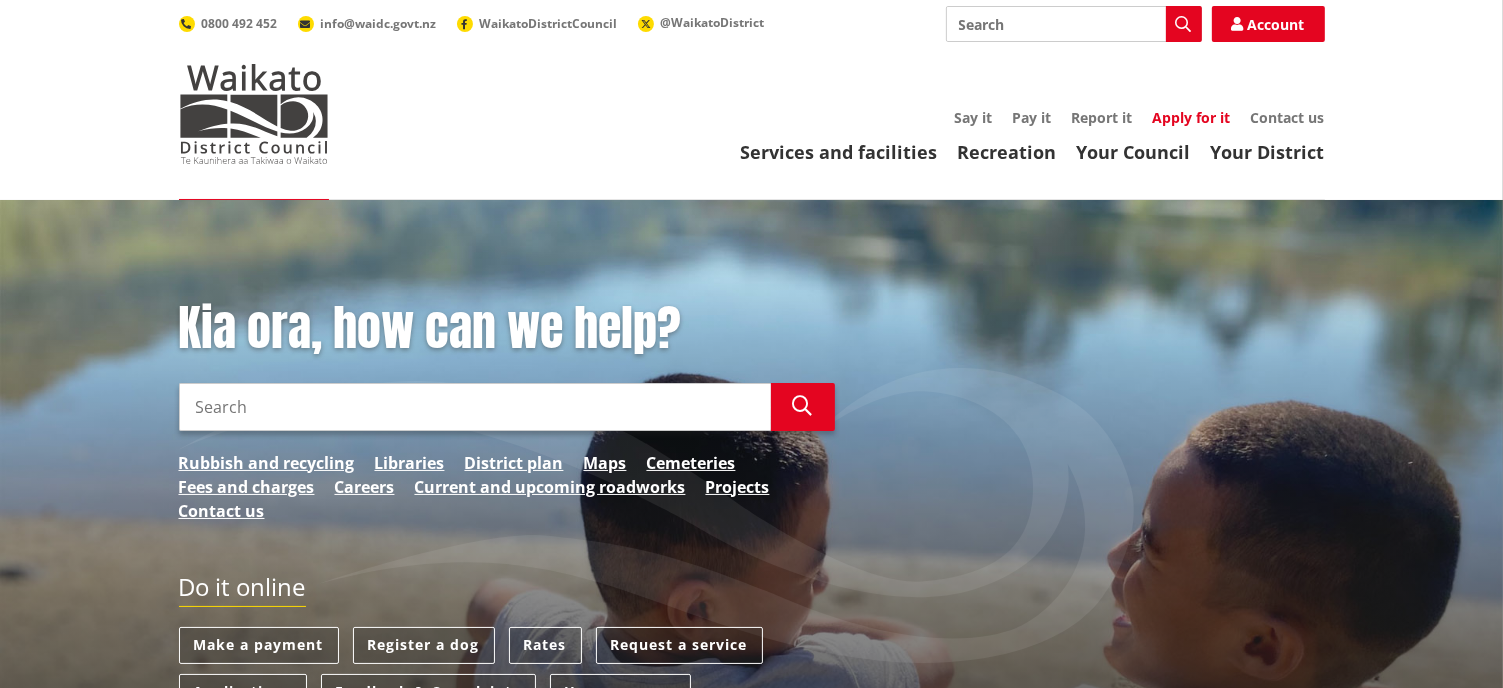 click on "Apply for it" at bounding box center (1192, 117) 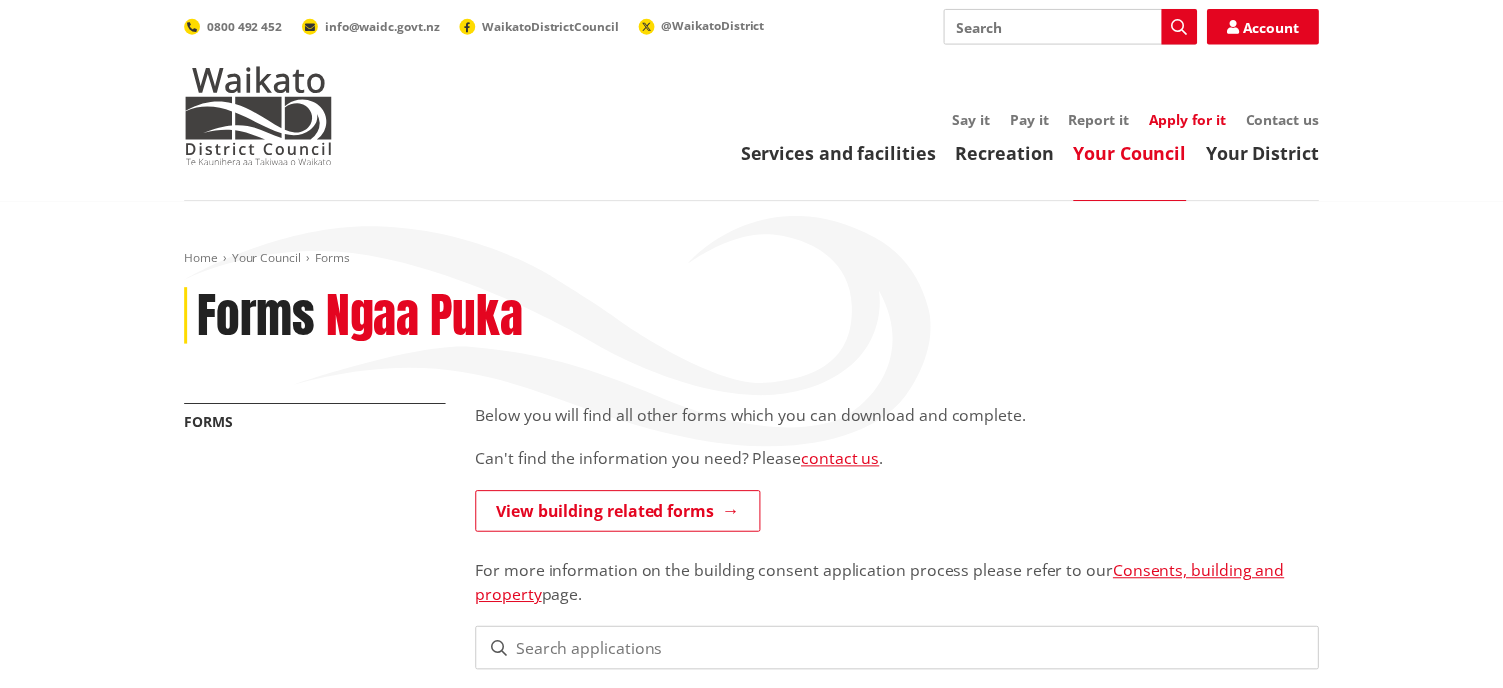 scroll, scrollTop: 0, scrollLeft: 0, axis: both 